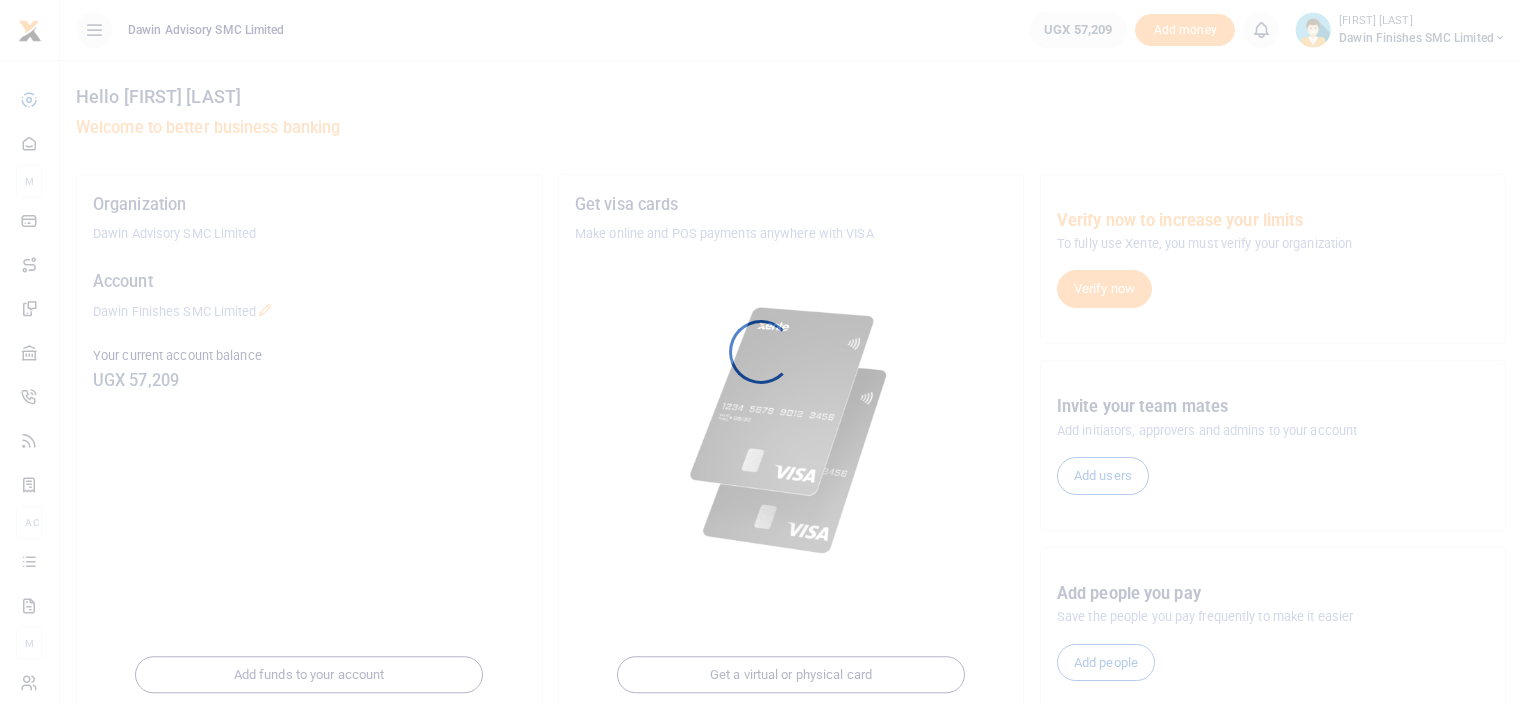 scroll, scrollTop: 0, scrollLeft: 0, axis: both 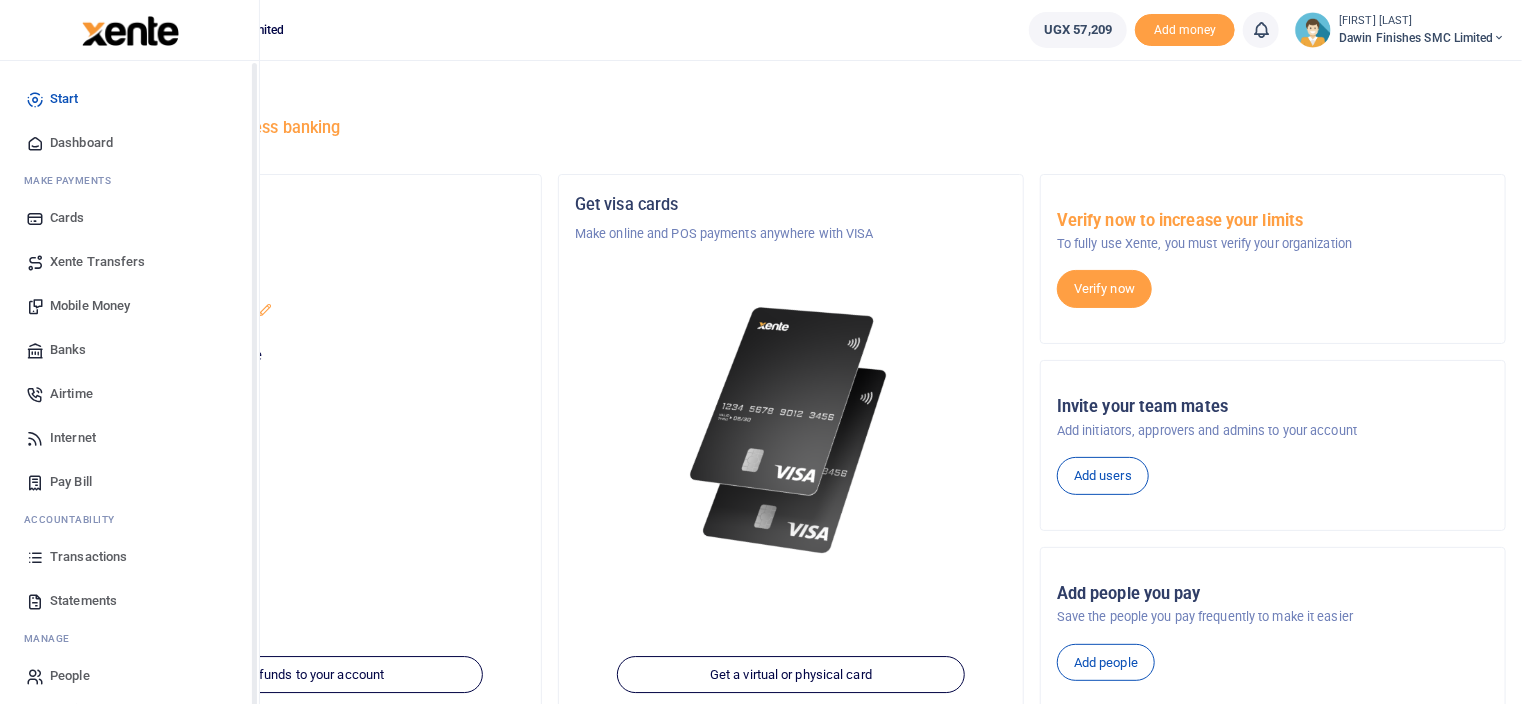 click on "Mobile Money" at bounding box center (90, 306) 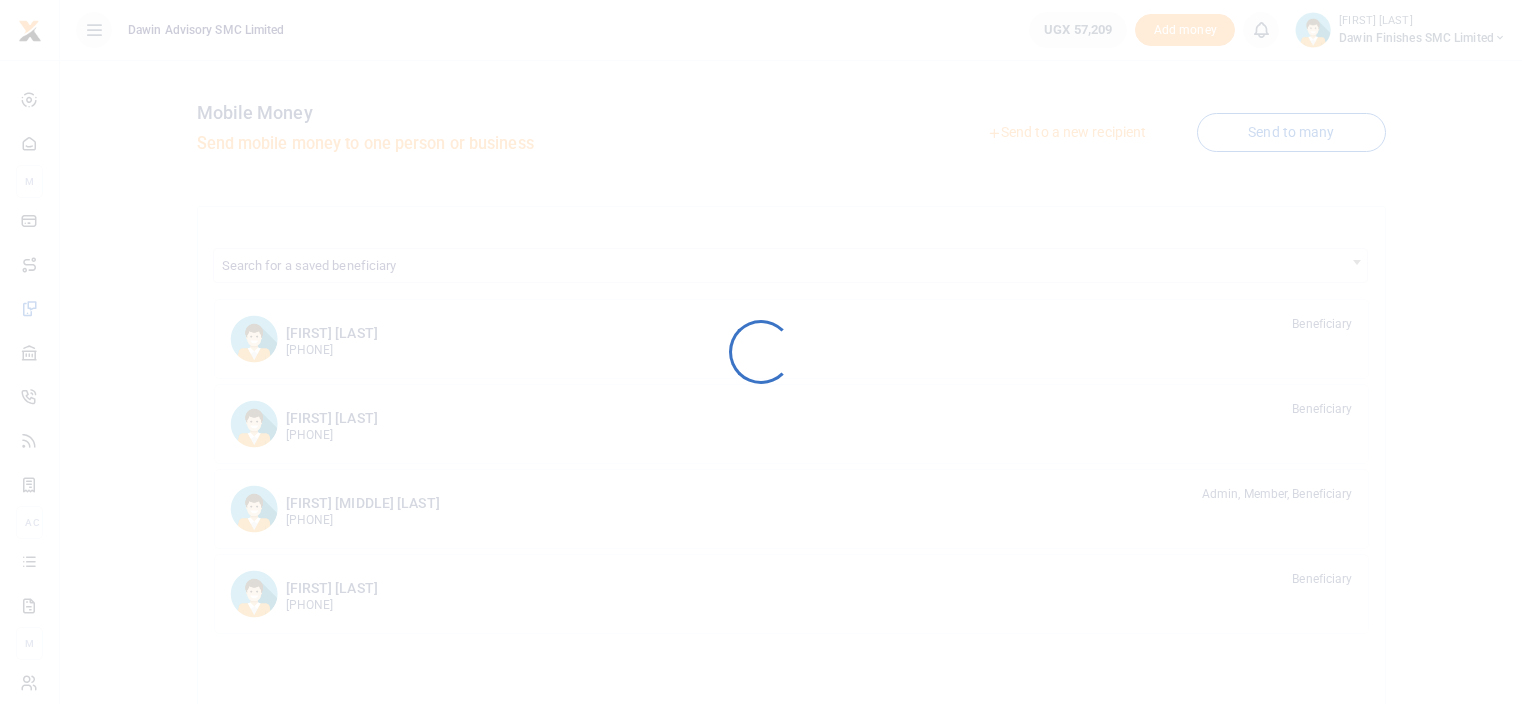 scroll, scrollTop: 0, scrollLeft: 0, axis: both 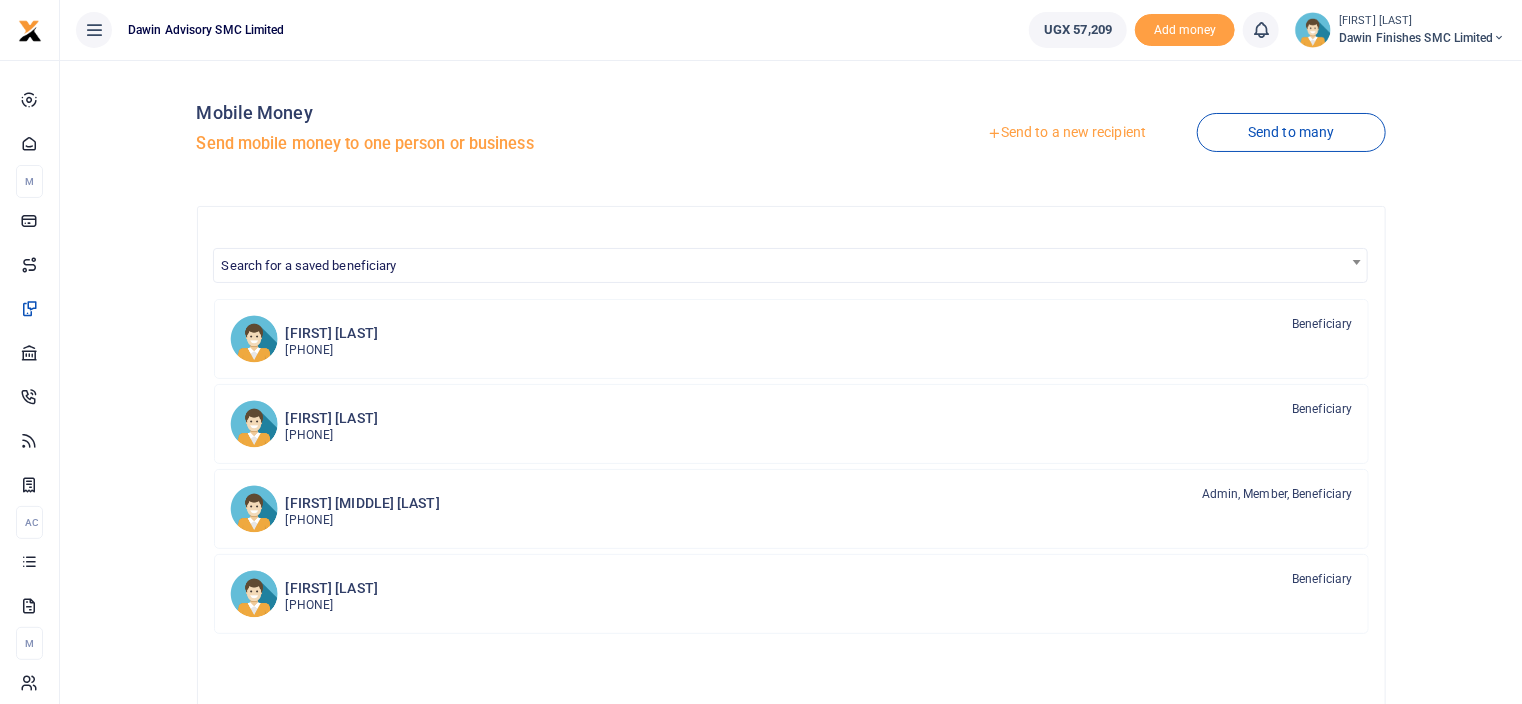 click on "Send to a new recipient" at bounding box center [1066, 133] 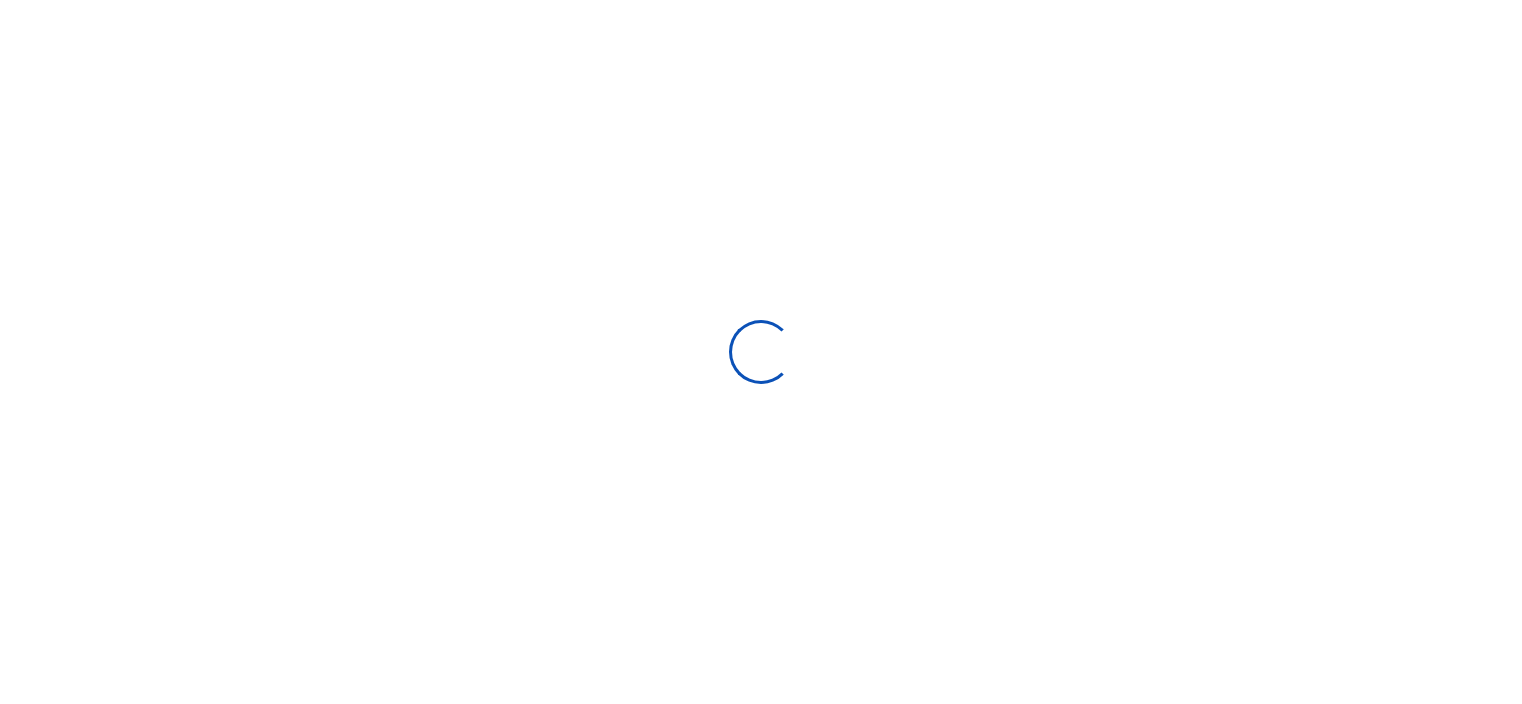 scroll, scrollTop: 0, scrollLeft: 0, axis: both 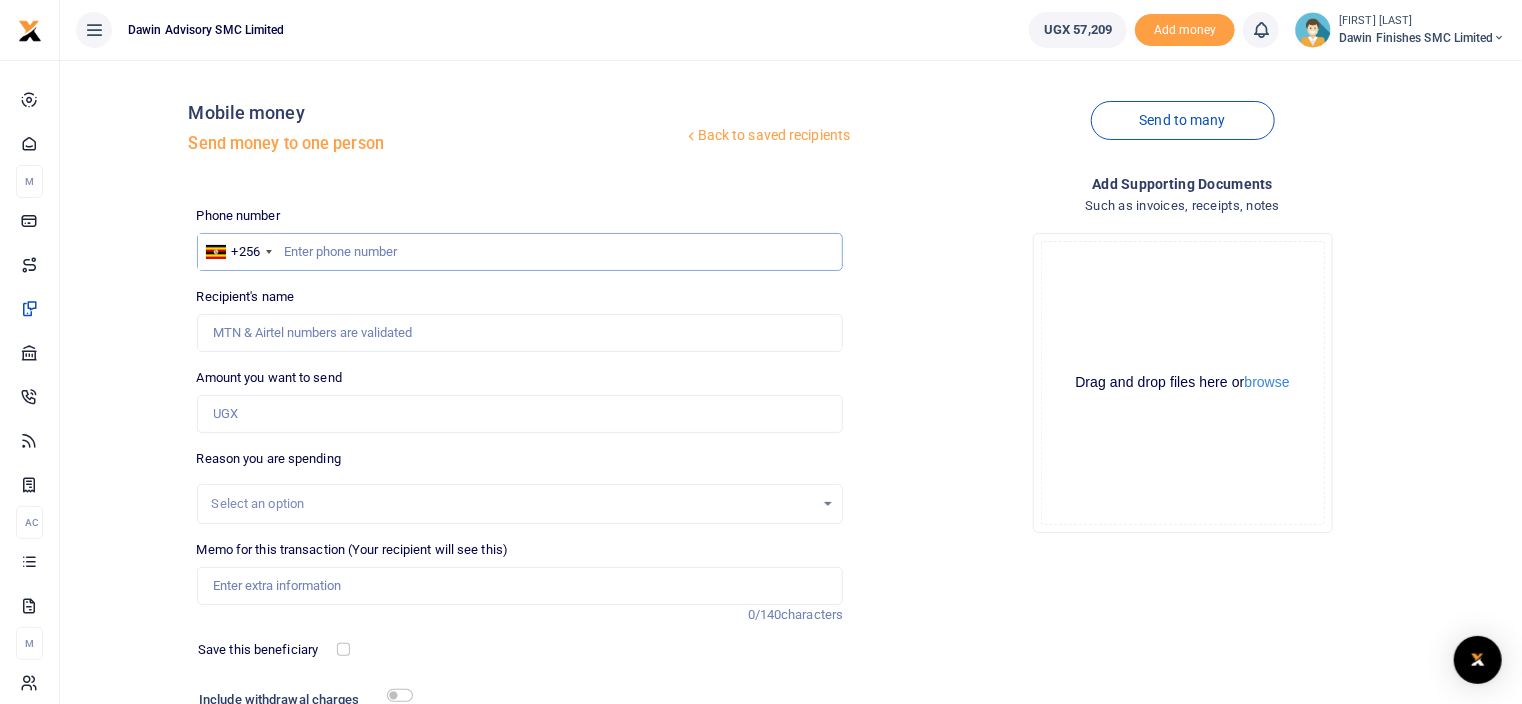 click at bounding box center [520, 252] 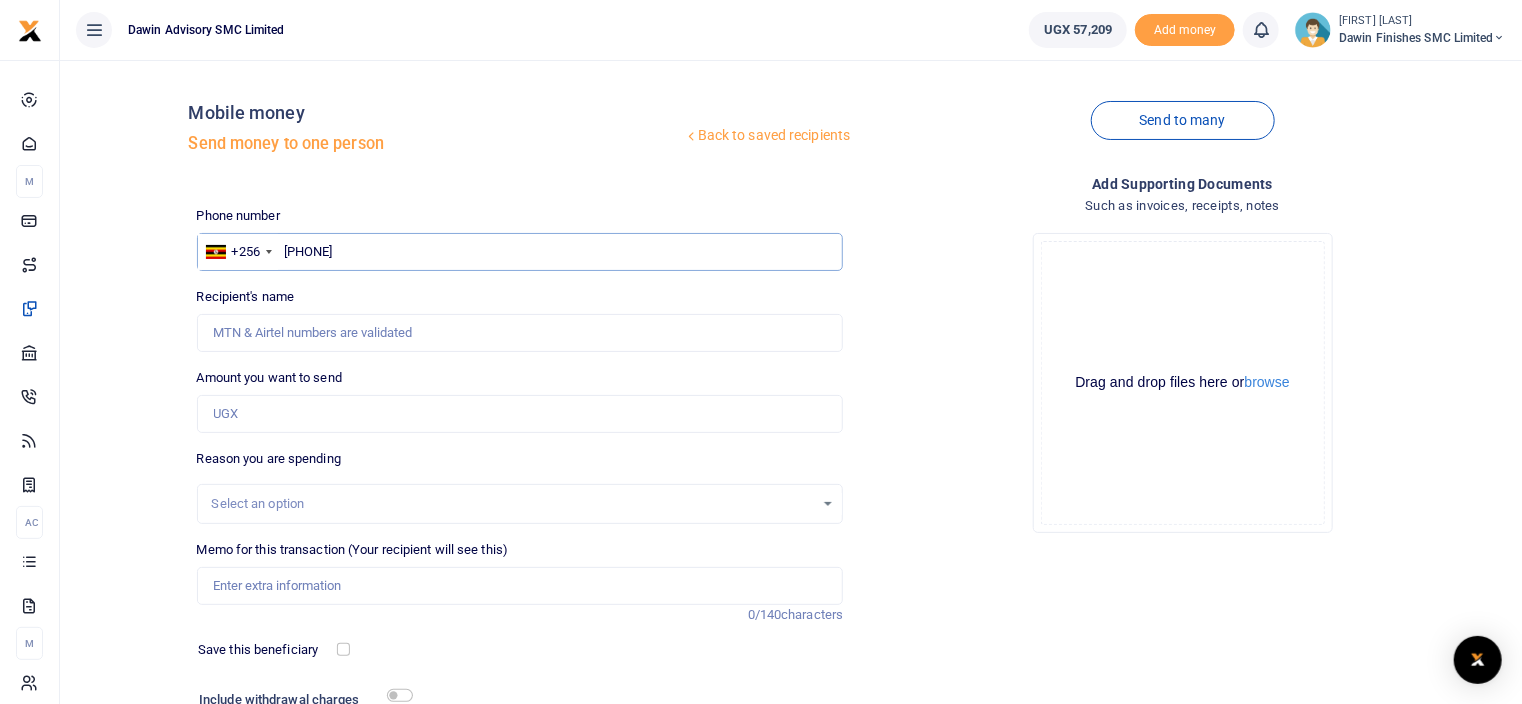 type on "[PHONE]" 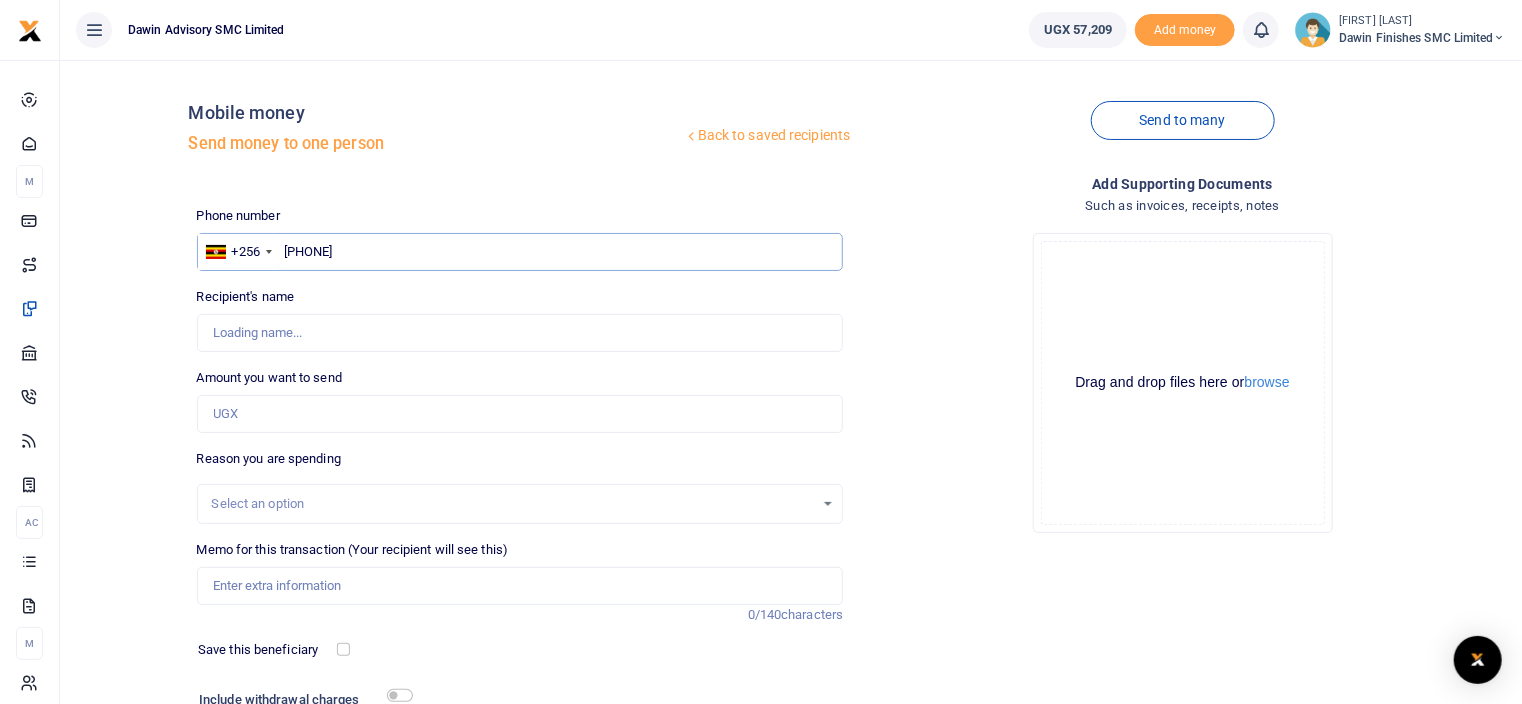 type on "[FIRST] [LAST]" 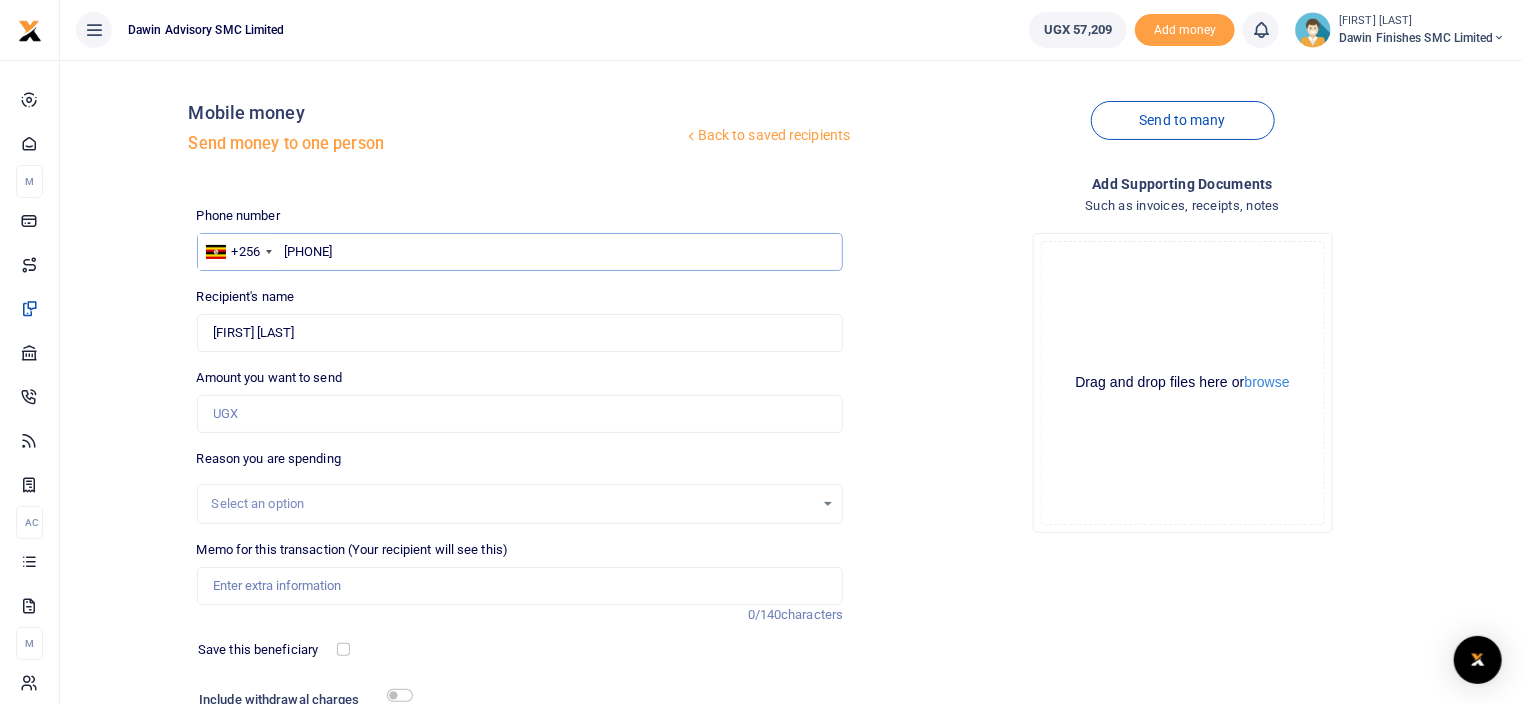 type on "[PHONE]" 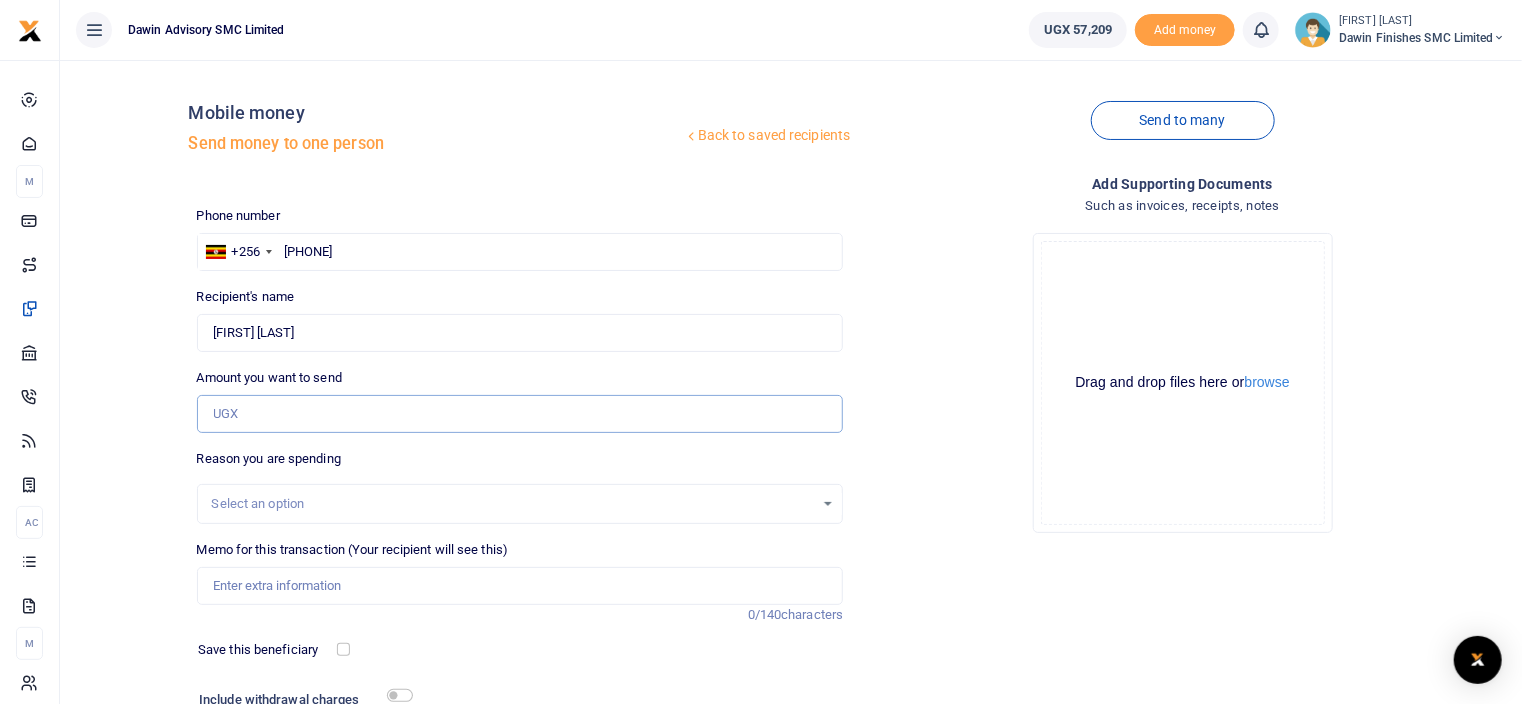 click on "Amount you want to send" at bounding box center (520, 414) 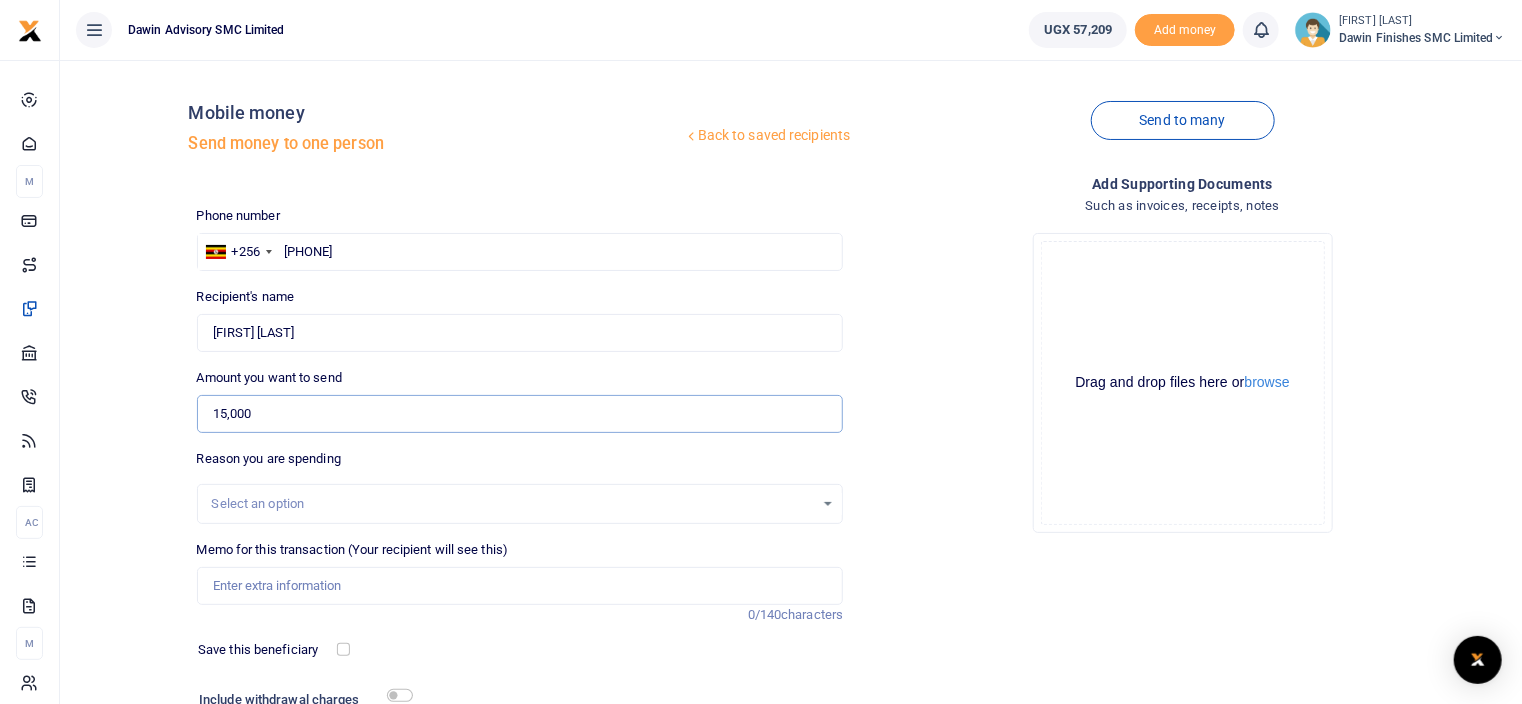 type on "15,000" 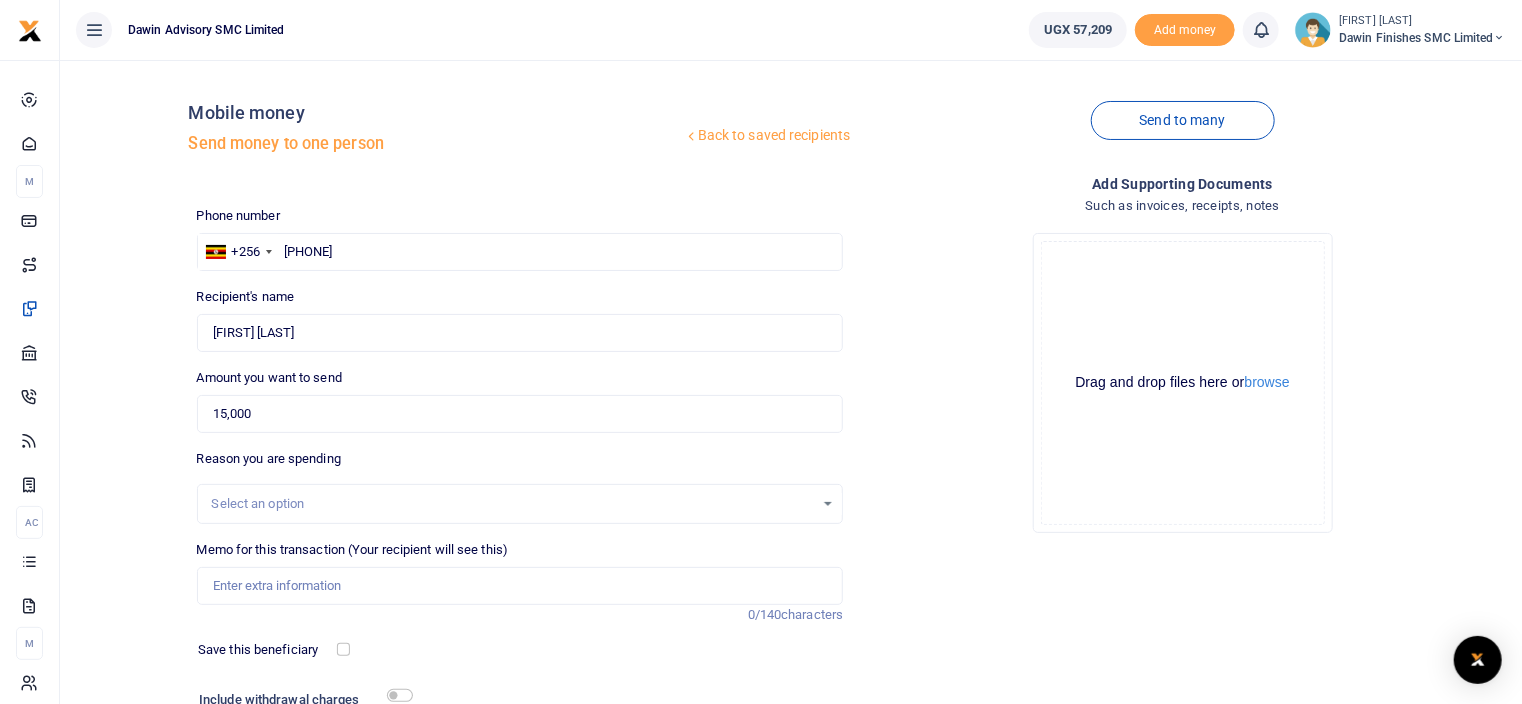 click on "Drop your files here Drag and drop files here or  browse Powered by  Uppy" at bounding box center (1182, 383) 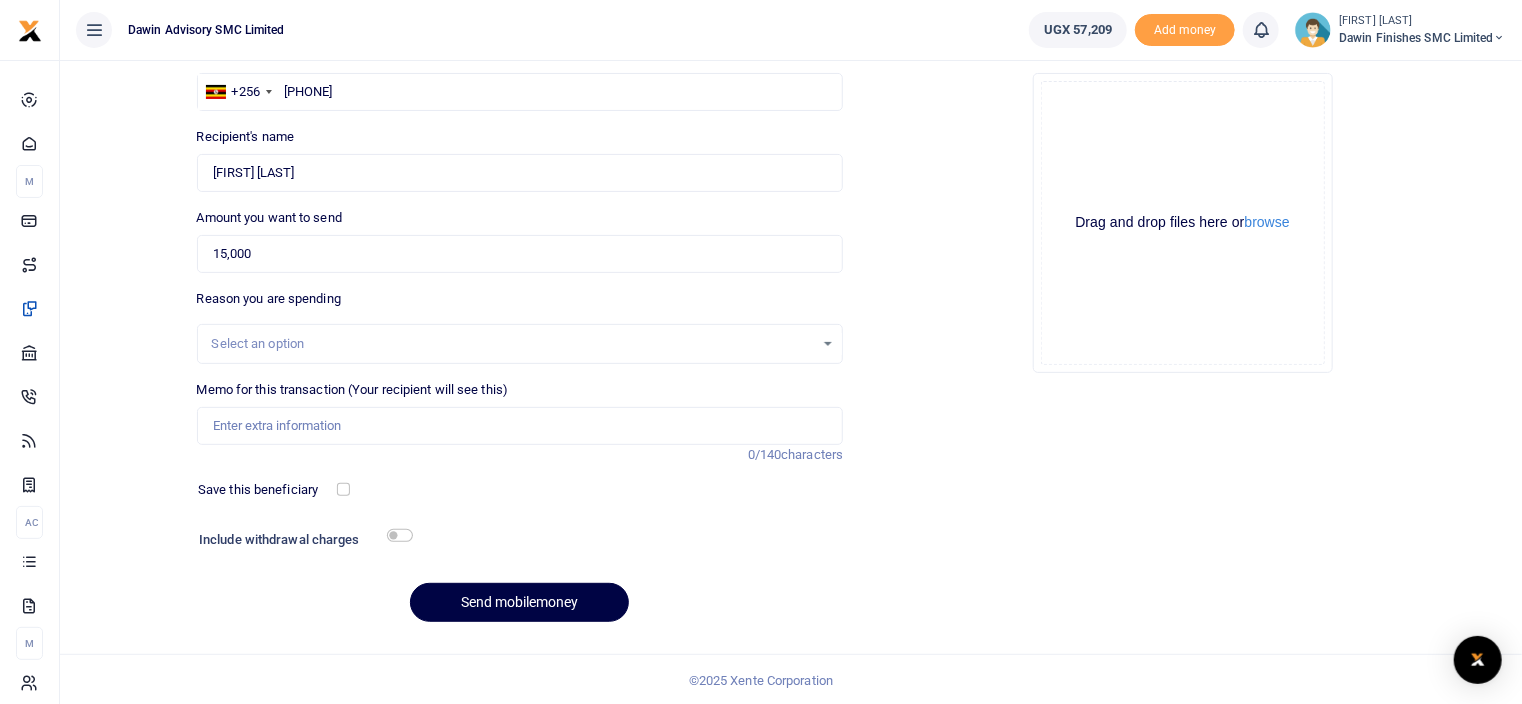 scroll, scrollTop: 161, scrollLeft: 0, axis: vertical 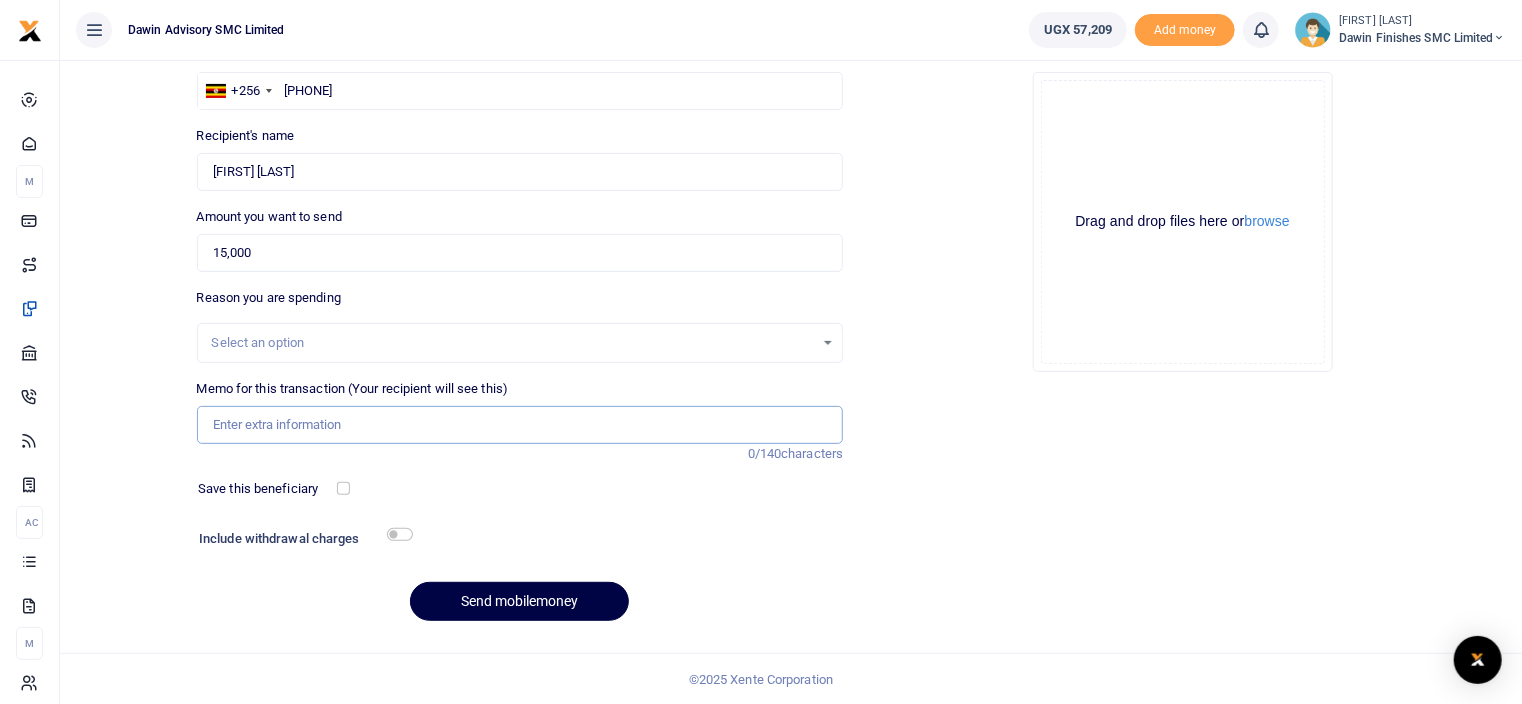 click on "Memo for this transaction (Your recipient will see this)" at bounding box center (520, 425) 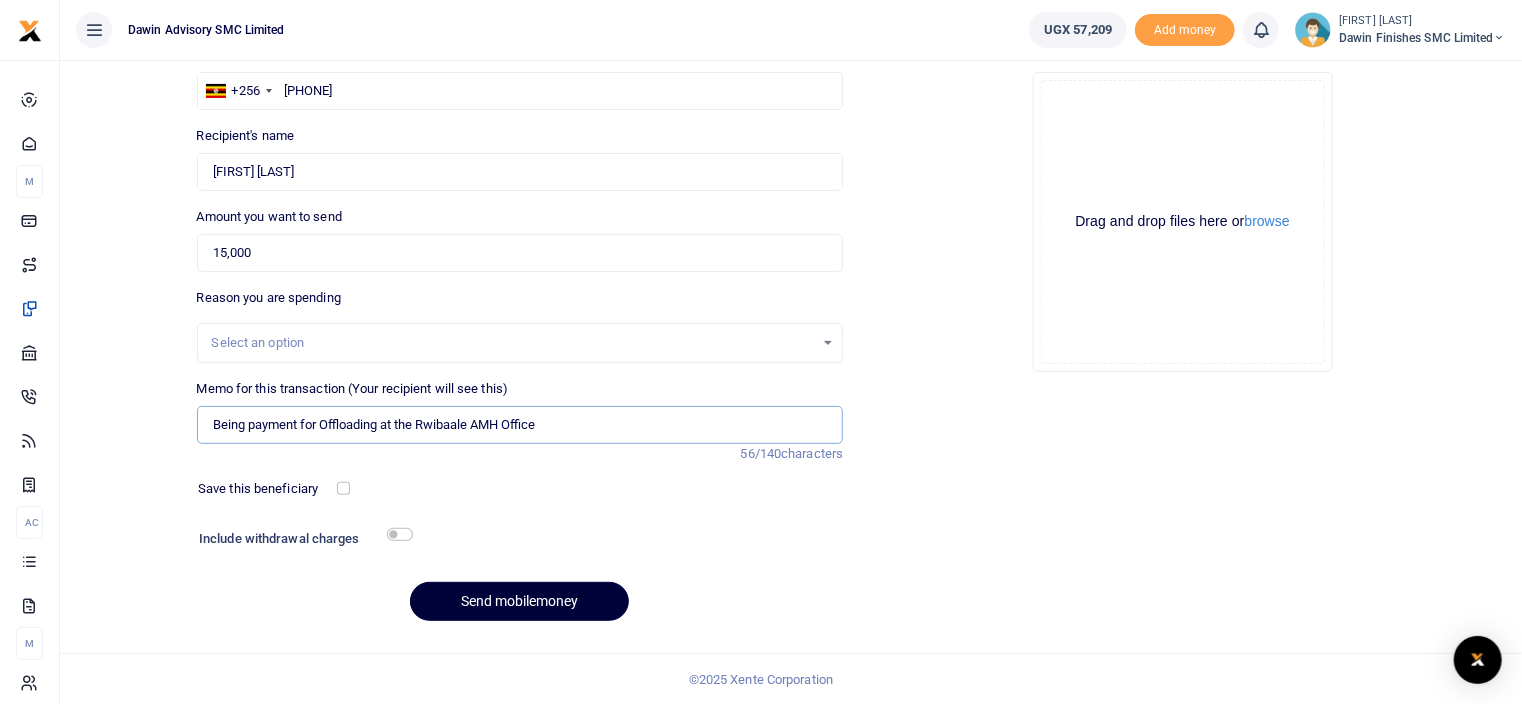 type on "Being payment for Offloading at the Rwibaale AMH Office" 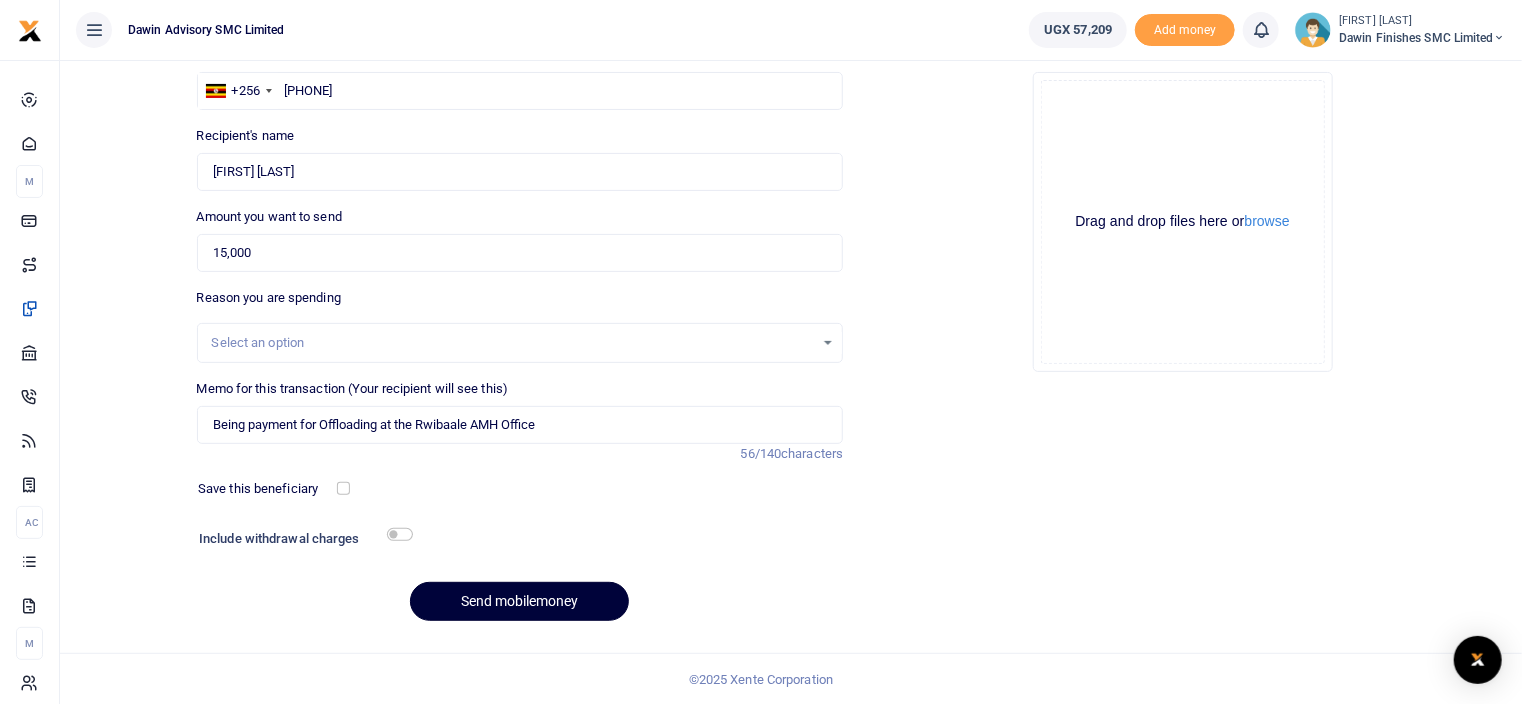 click on "Send mobilemoney" at bounding box center (519, 601) 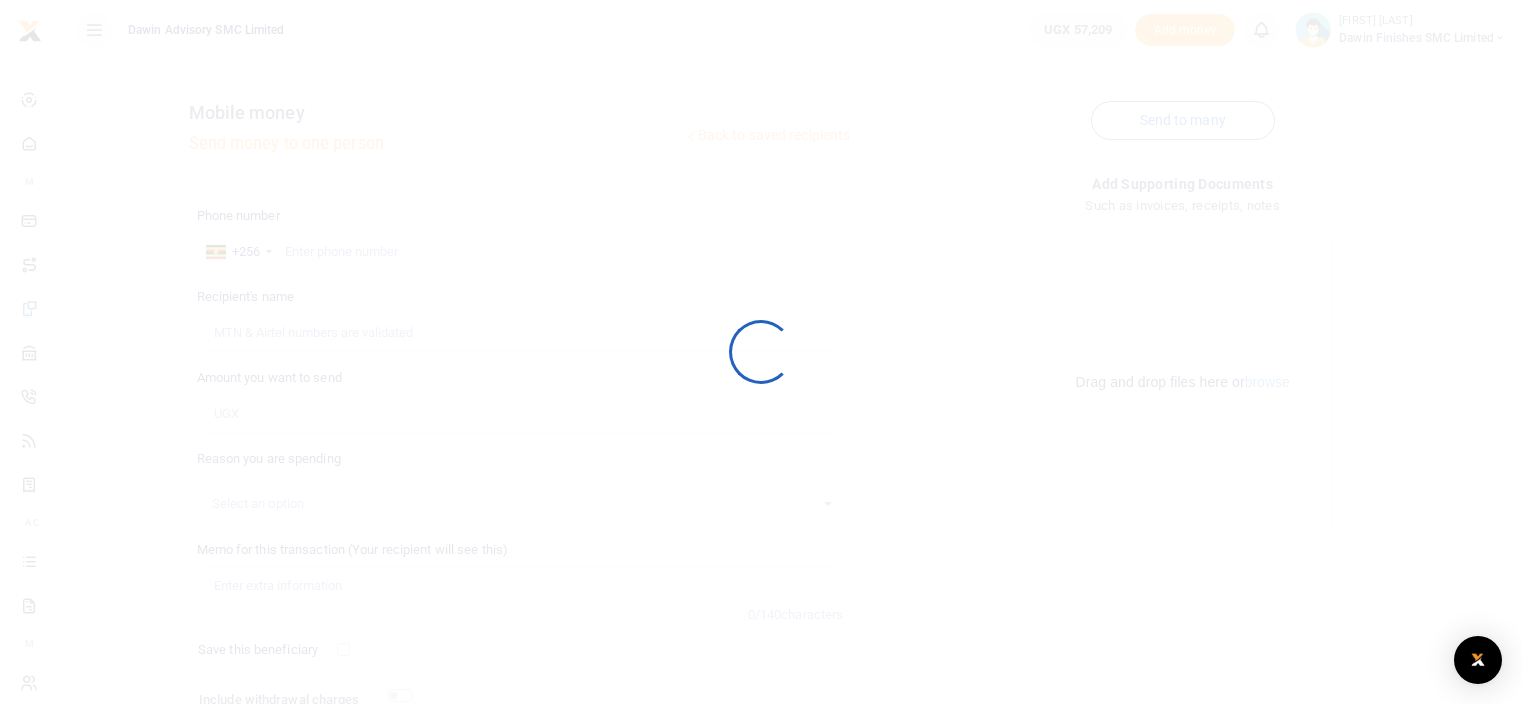 scroll, scrollTop: 161, scrollLeft: 0, axis: vertical 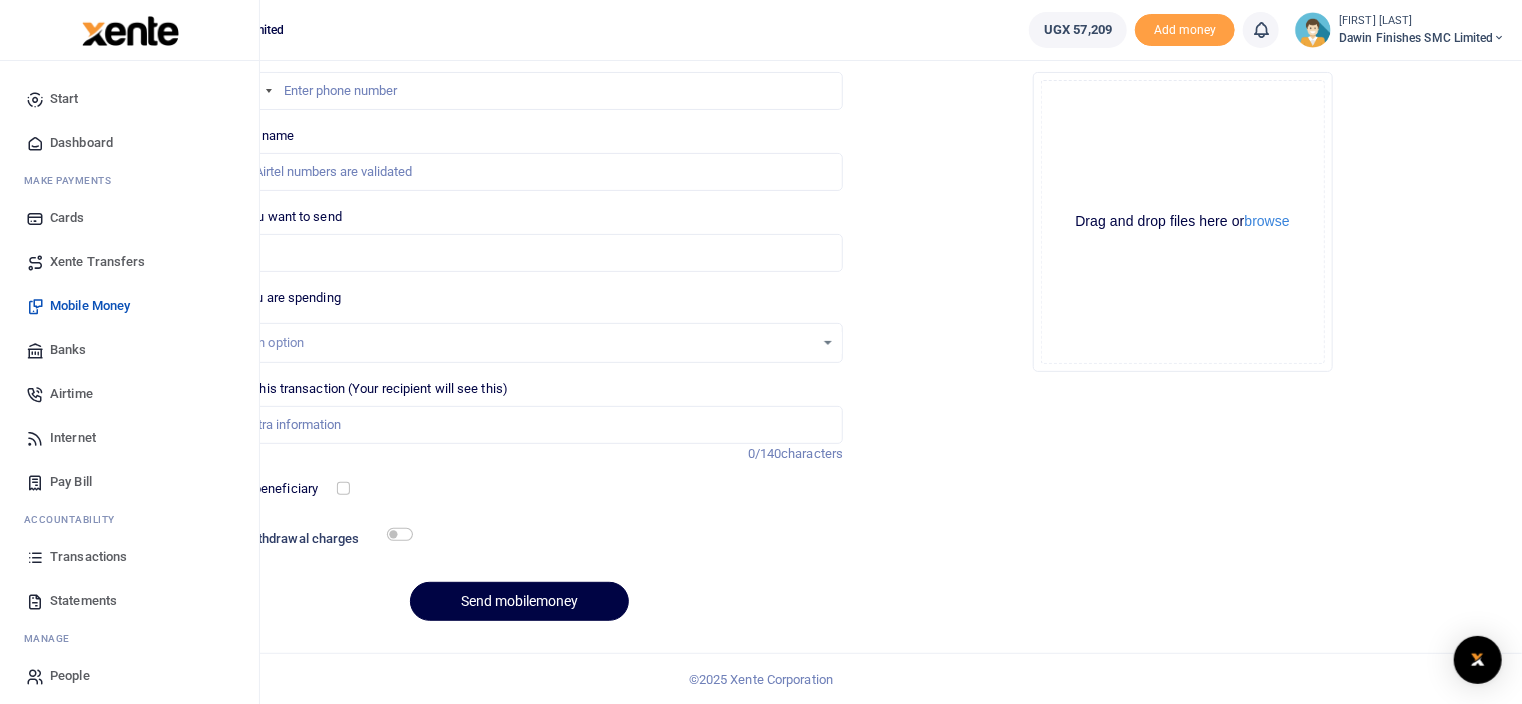 click on "Transactions" at bounding box center (129, 557) 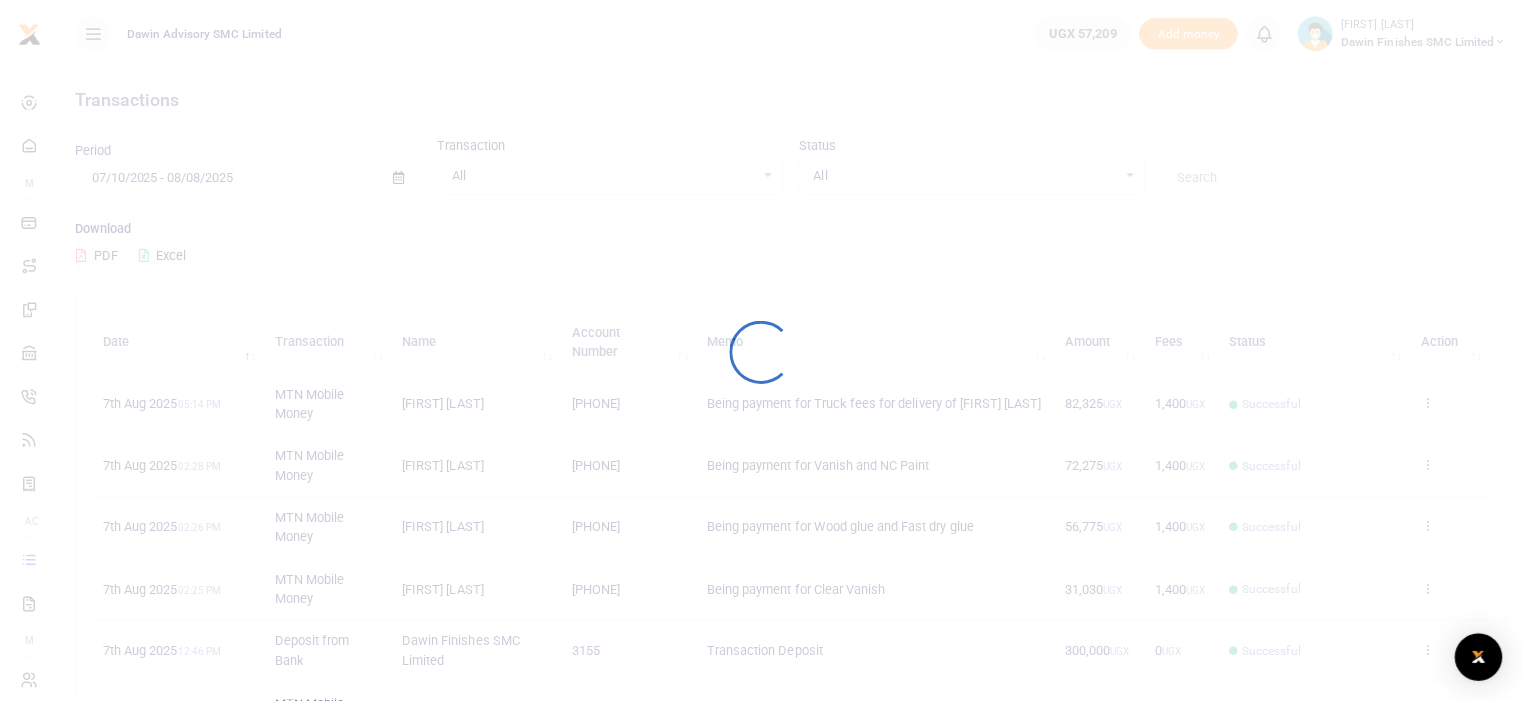 scroll, scrollTop: 0, scrollLeft: 0, axis: both 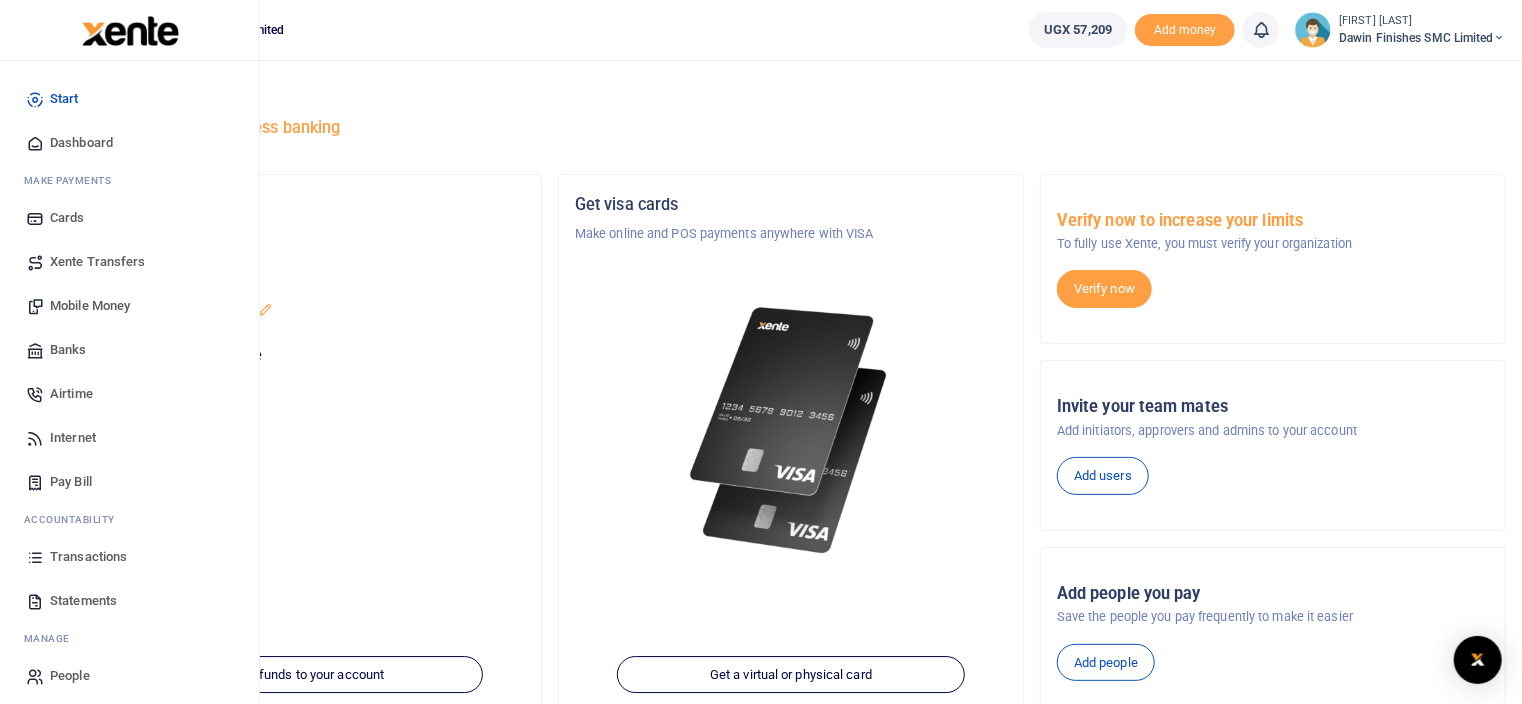 click on "Transactions" at bounding box center (88, 557) 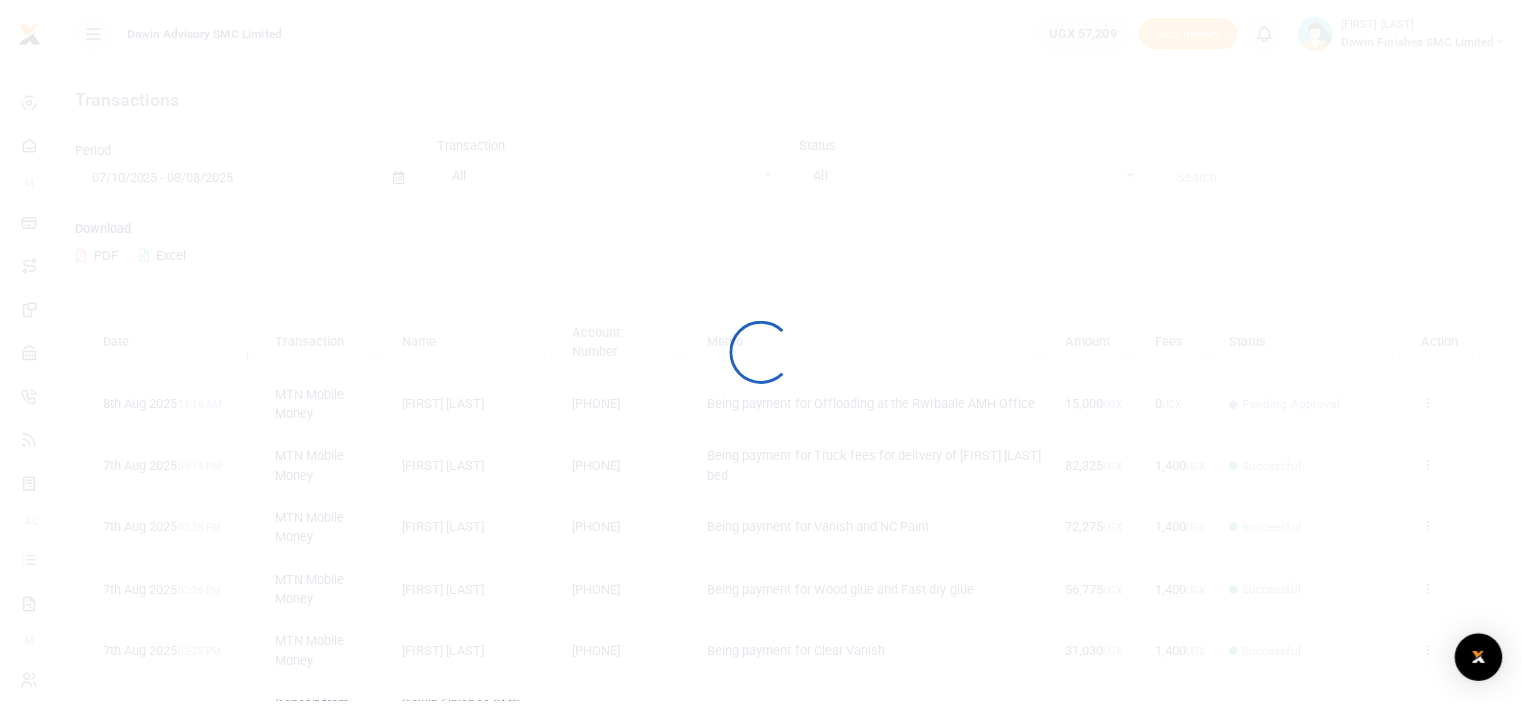 scroll, scrollTop: 0, scrollLeft: 0, axis: both 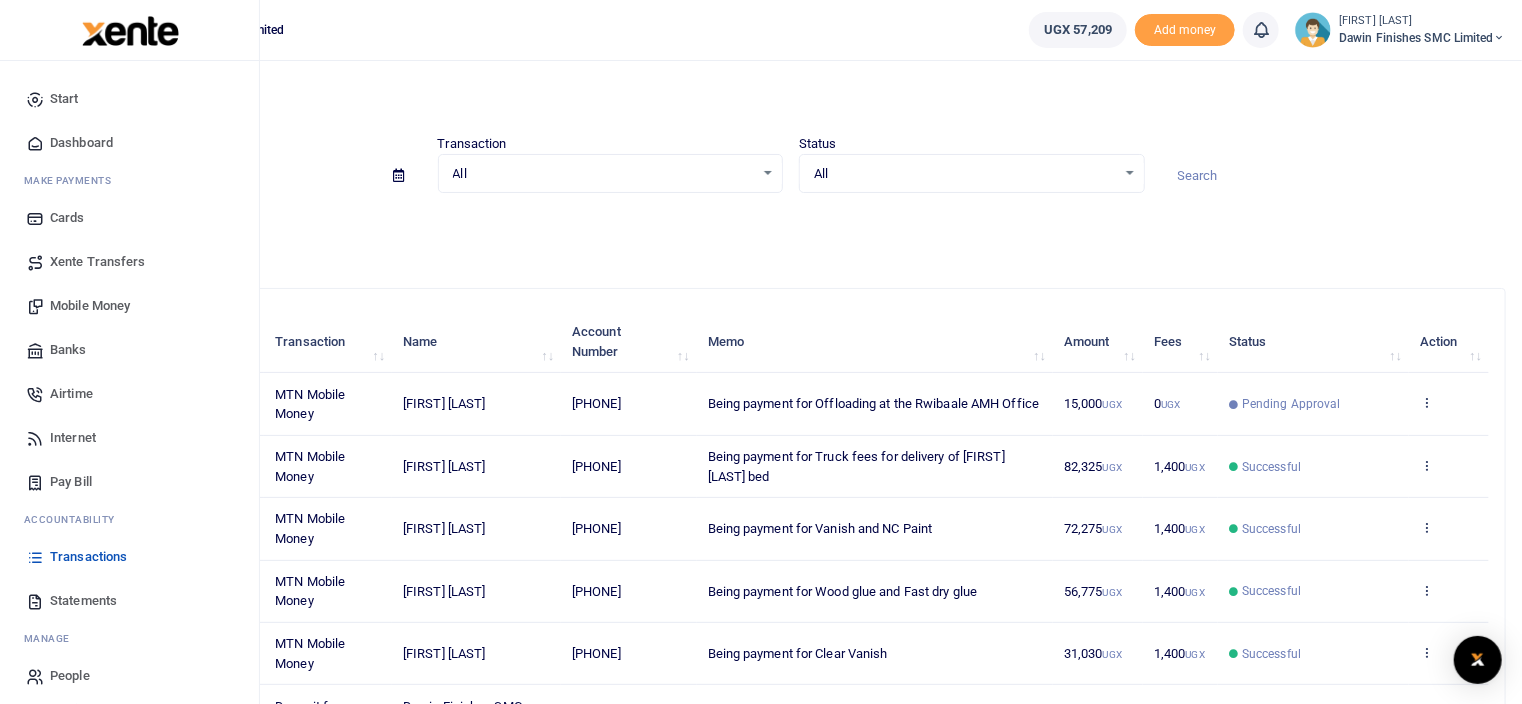 click on "Statements" at bounding box center [83, 601] 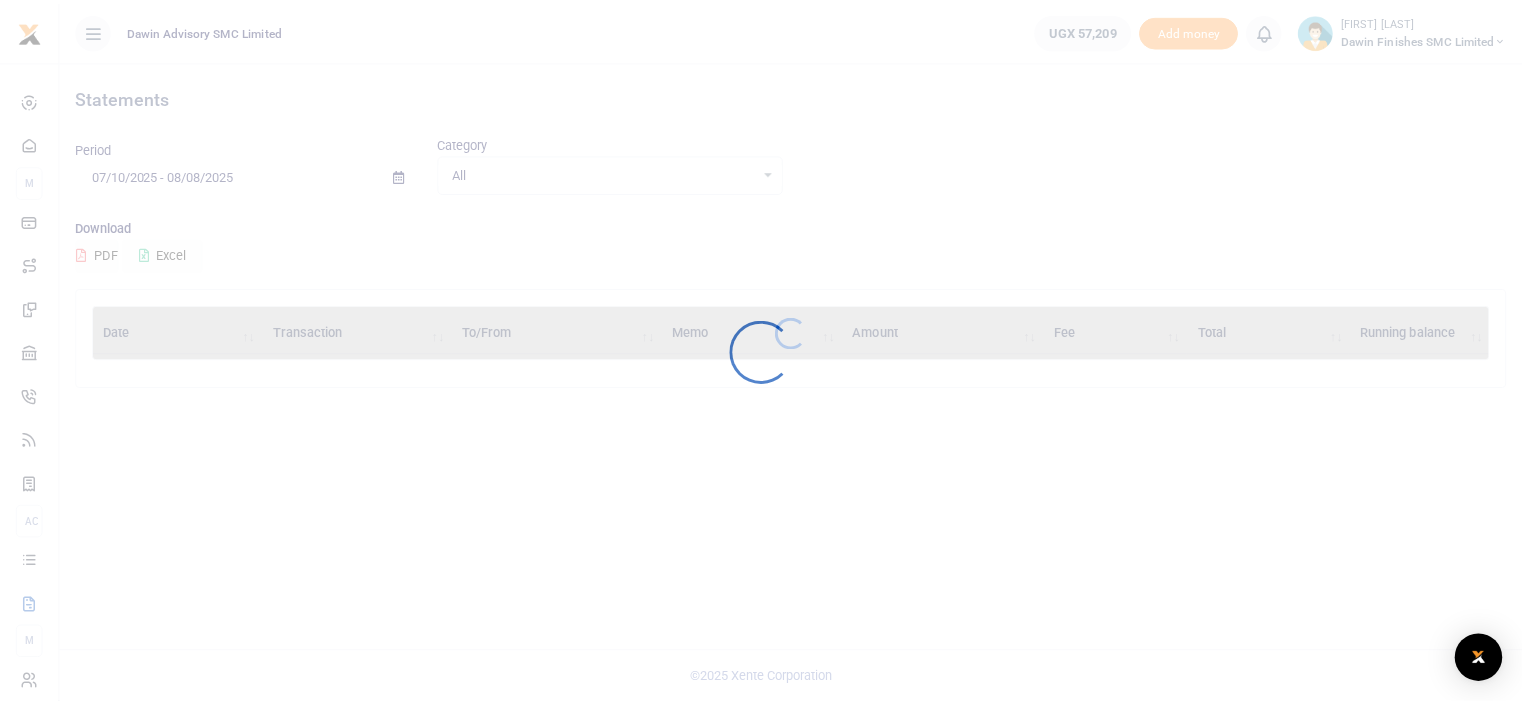 scroll, scrollTop: 0, scrollLeft: 0, axis: both 